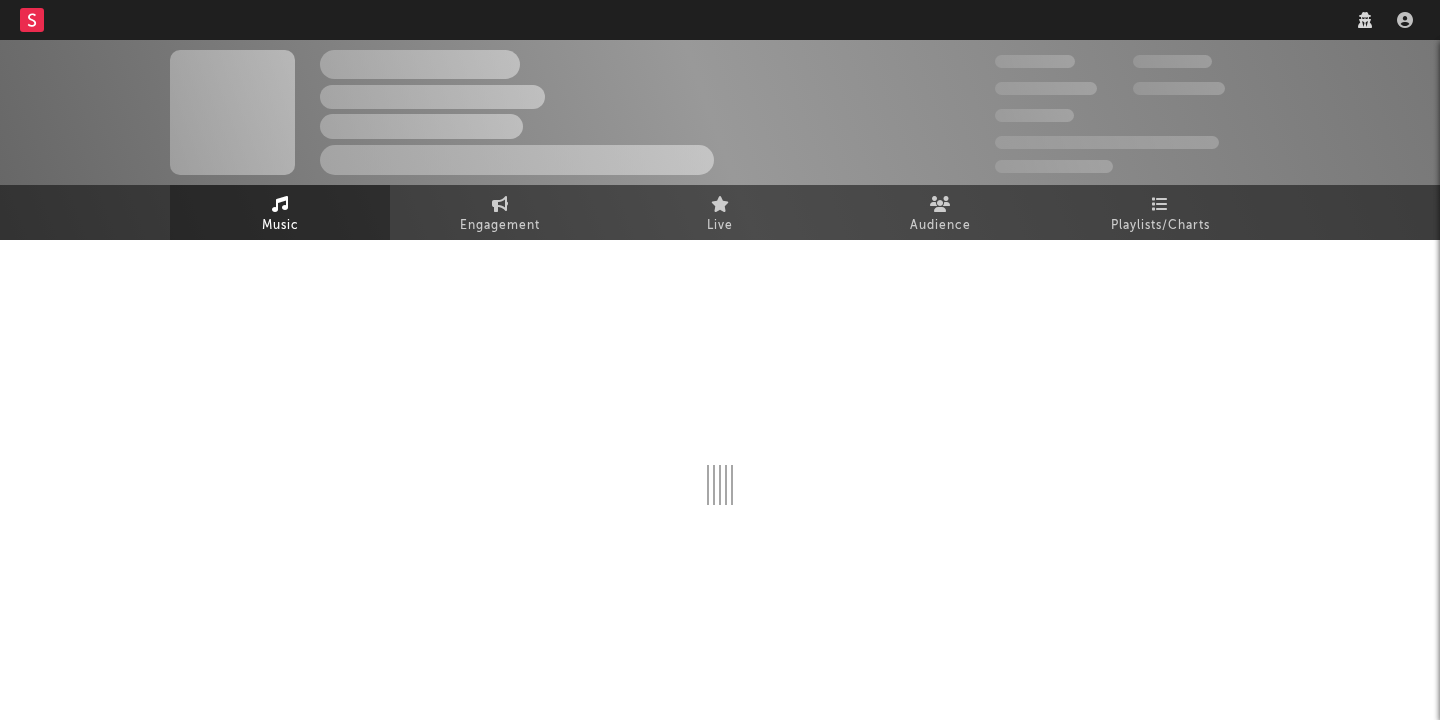 scroll, scrollTop: 0, scrollLeft: 0, axis: both 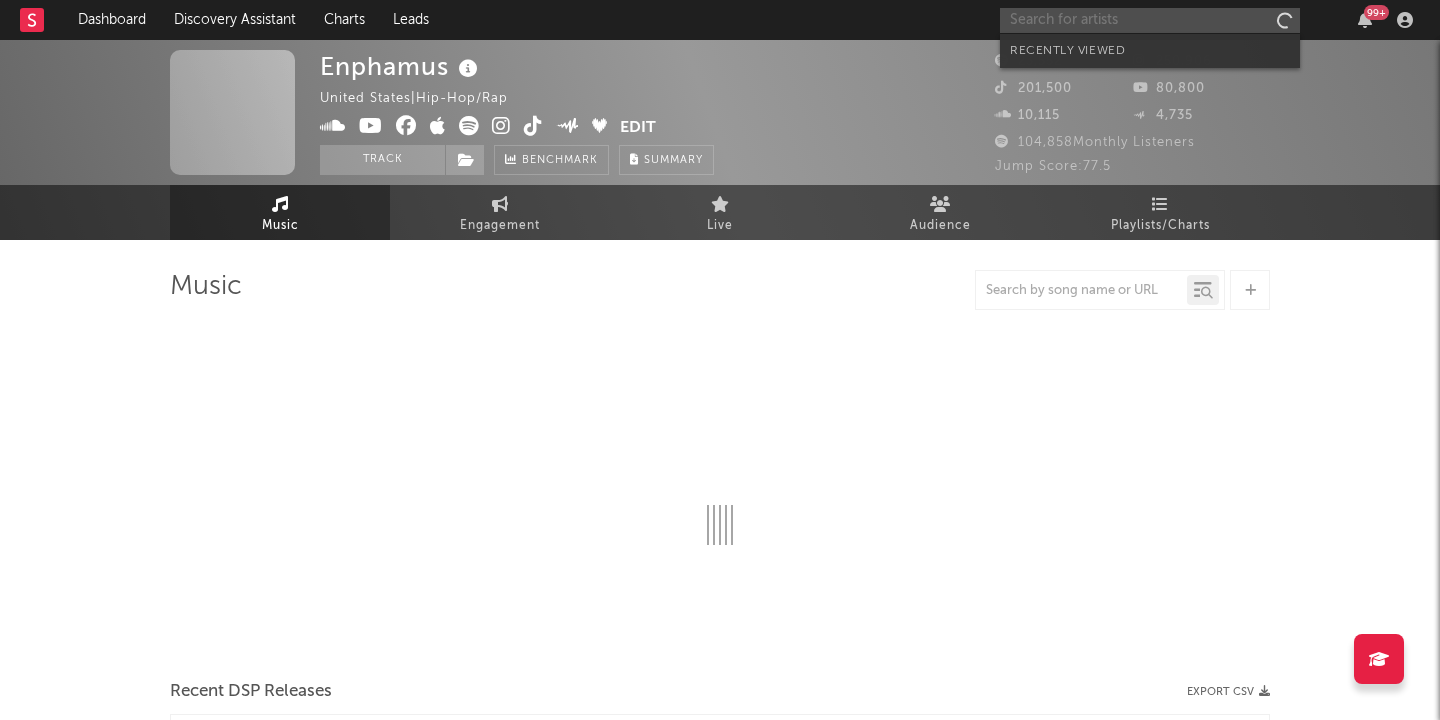 click at bounding box center [1150, 20] 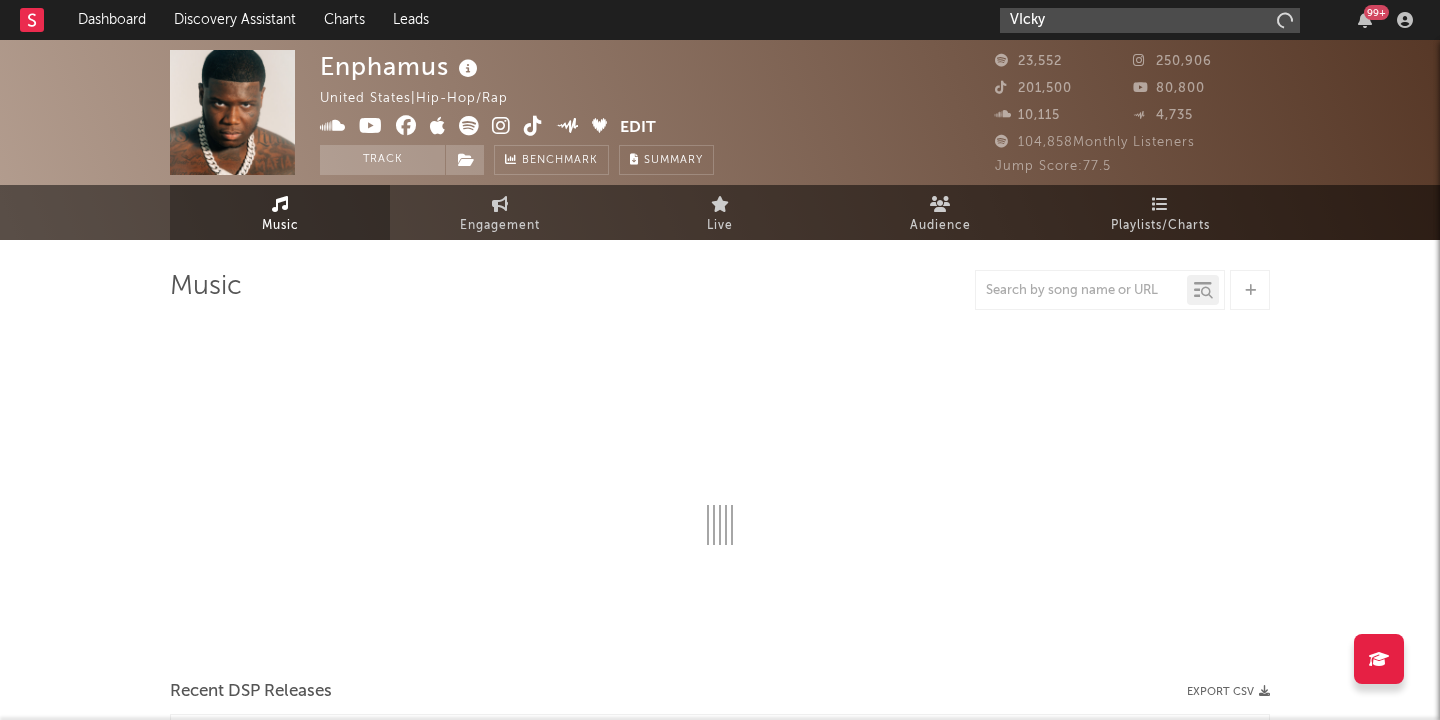 type on "VIcky N" 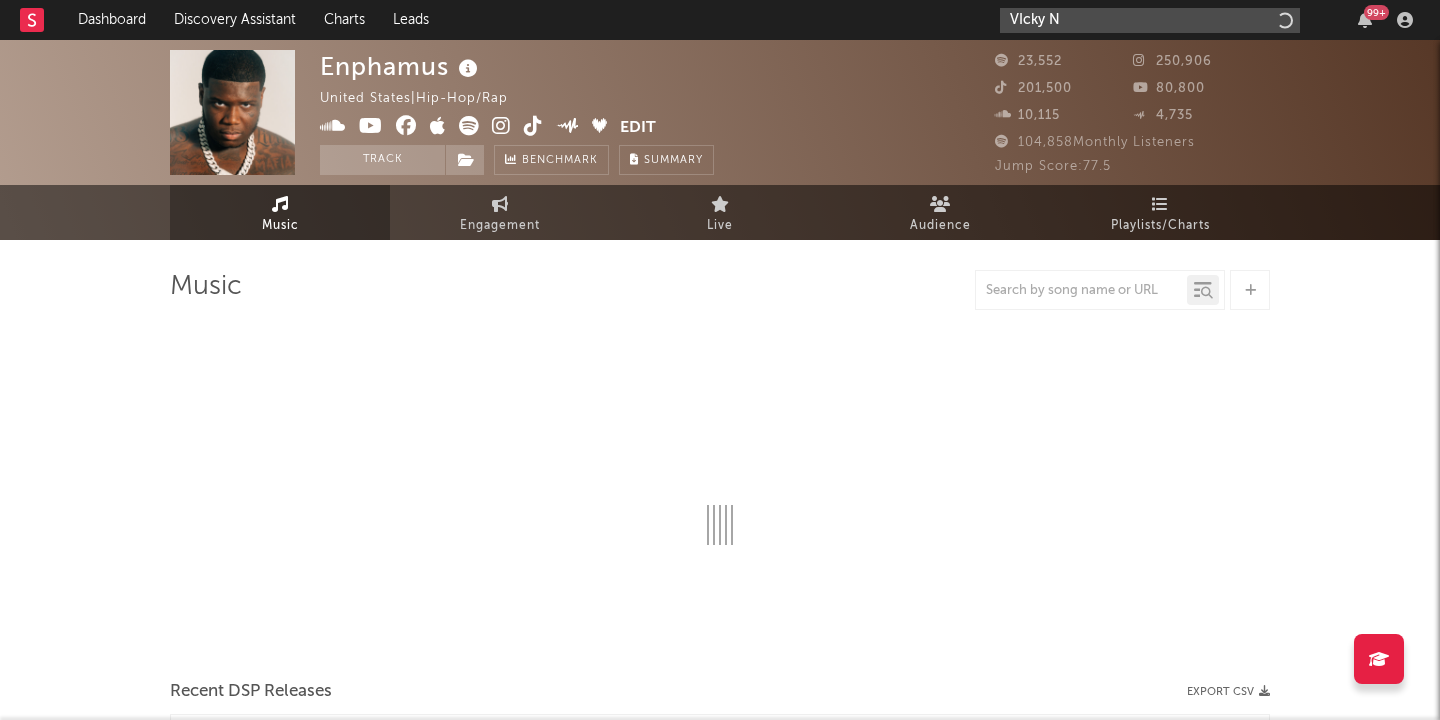 select on "6m" 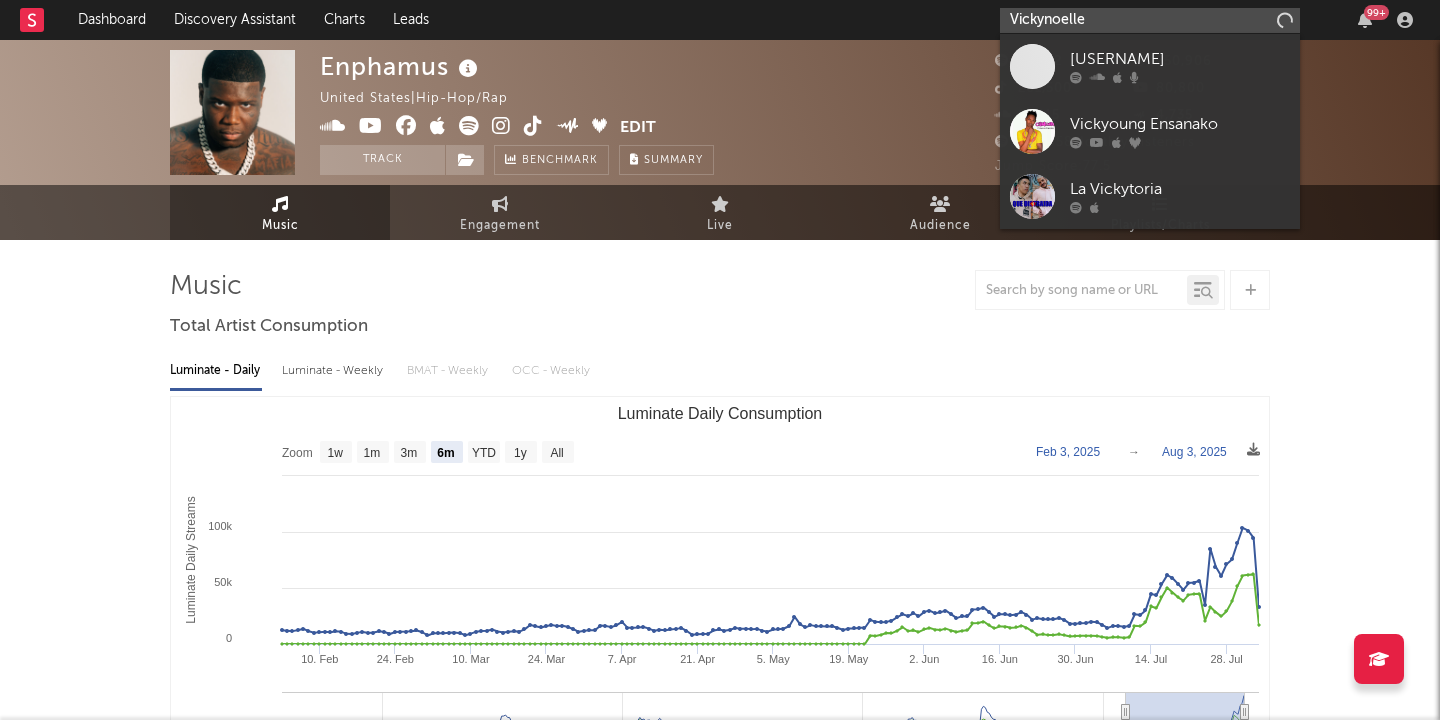 type on "Vickynoelle" 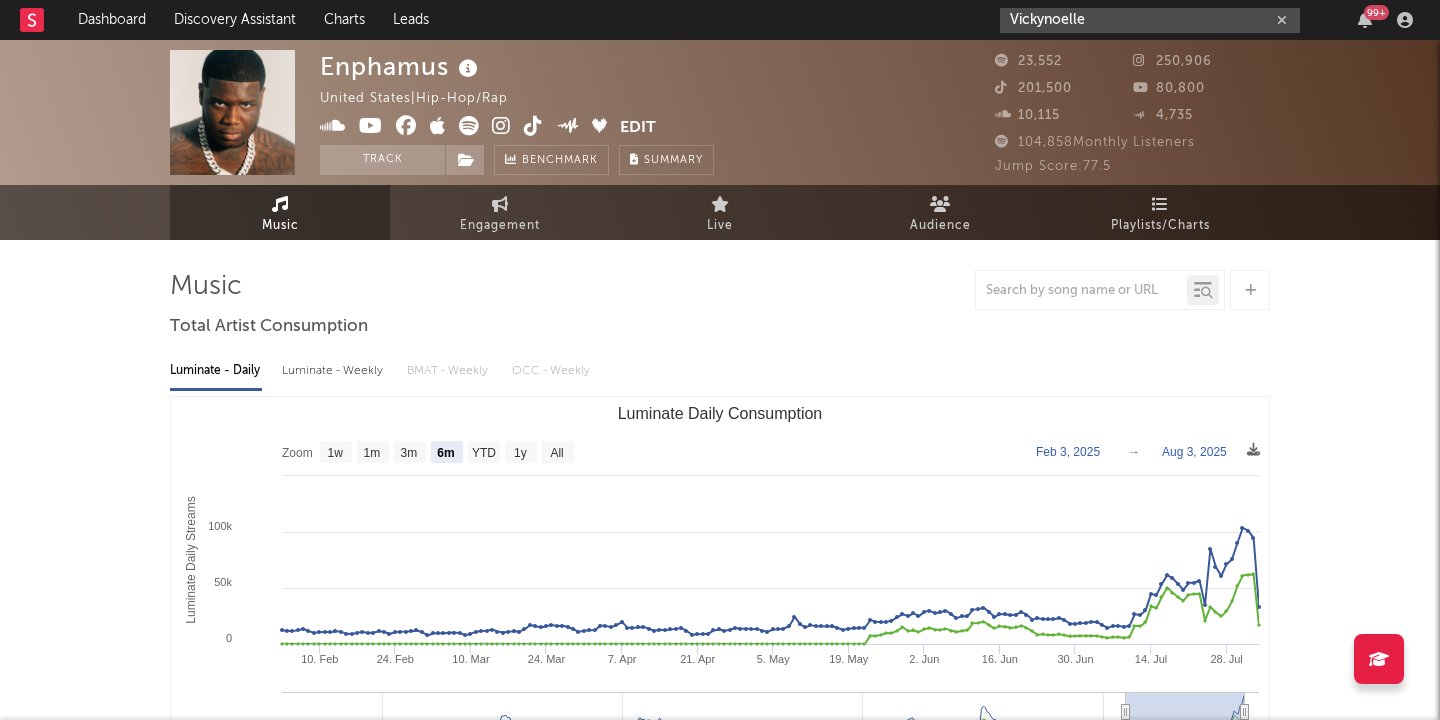 click on "Vickynoelle" at bounding box center [1150, 20] 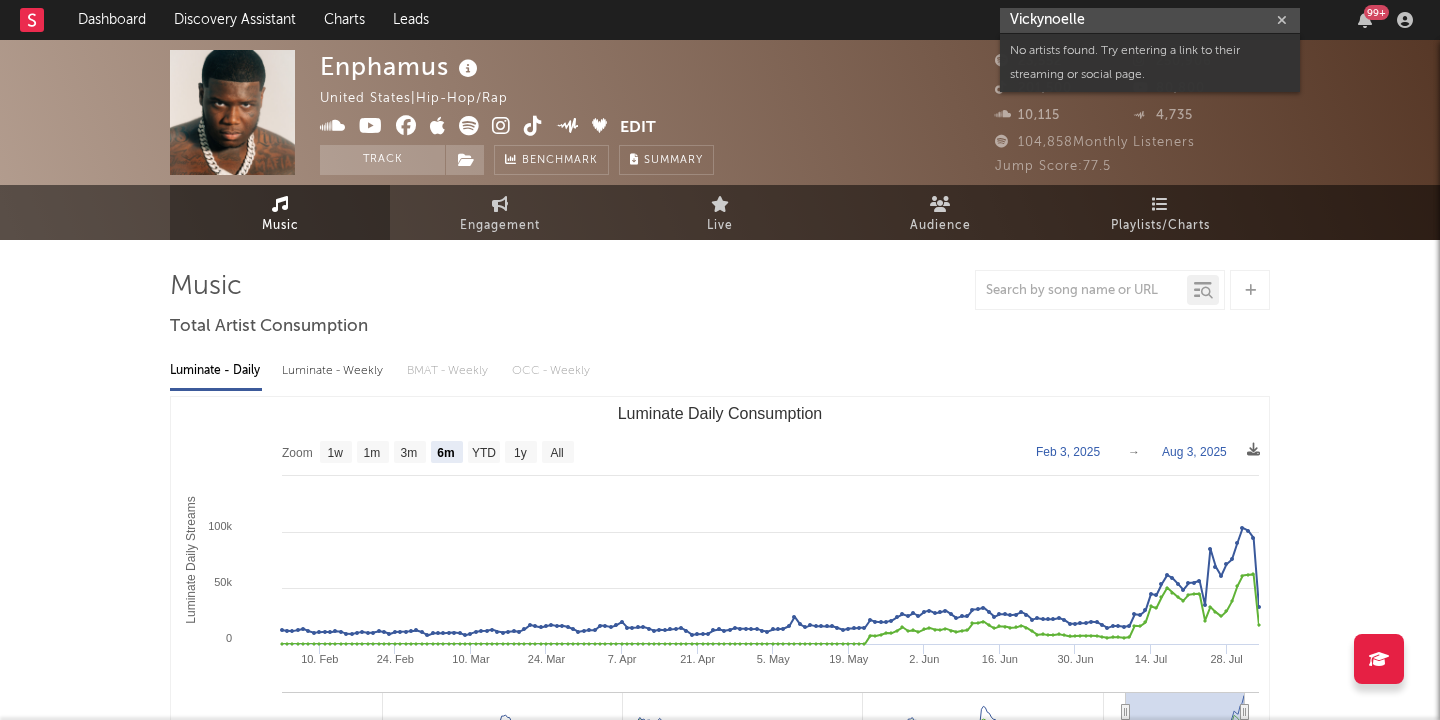 drag, startPoint x: 1117, startPoint y: 17, endPoint x: 636, endPoint y: -38, distance: 484.13428 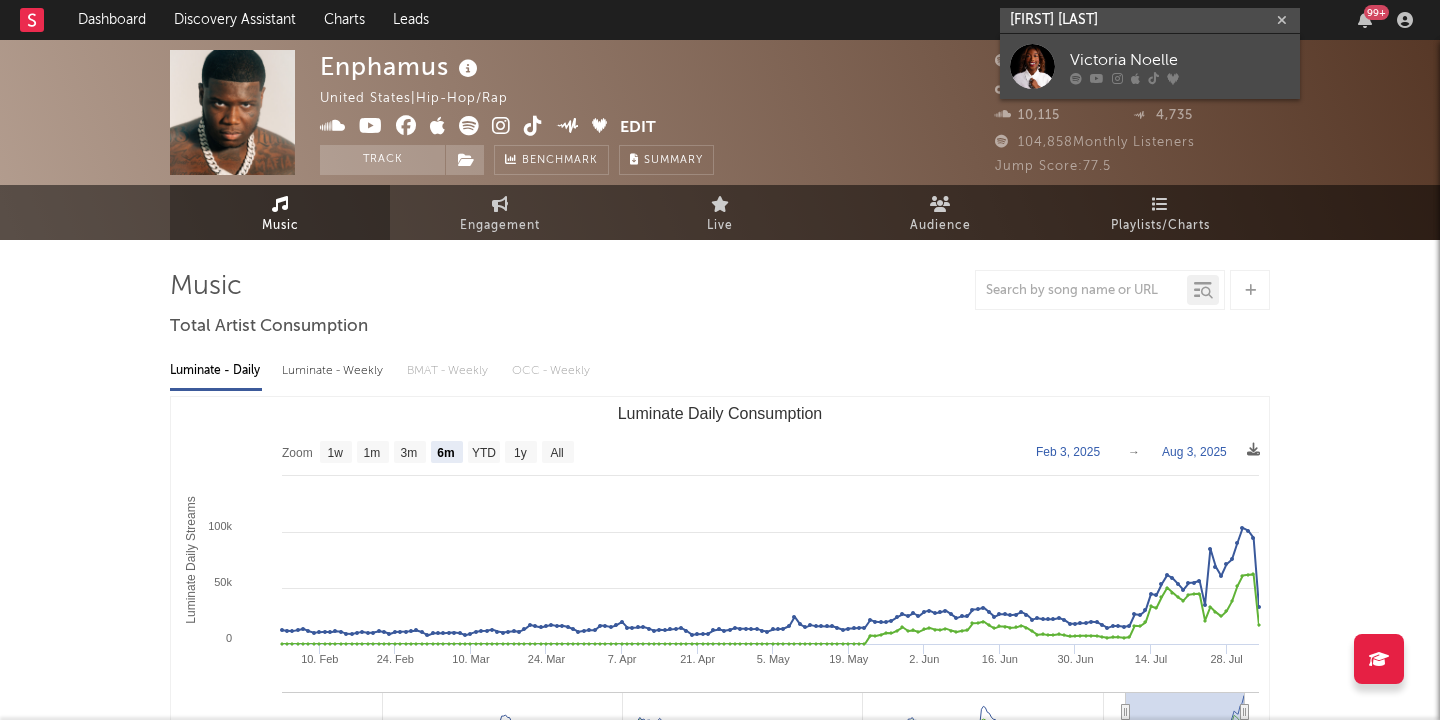 type on "[FIRST] [LAST]" 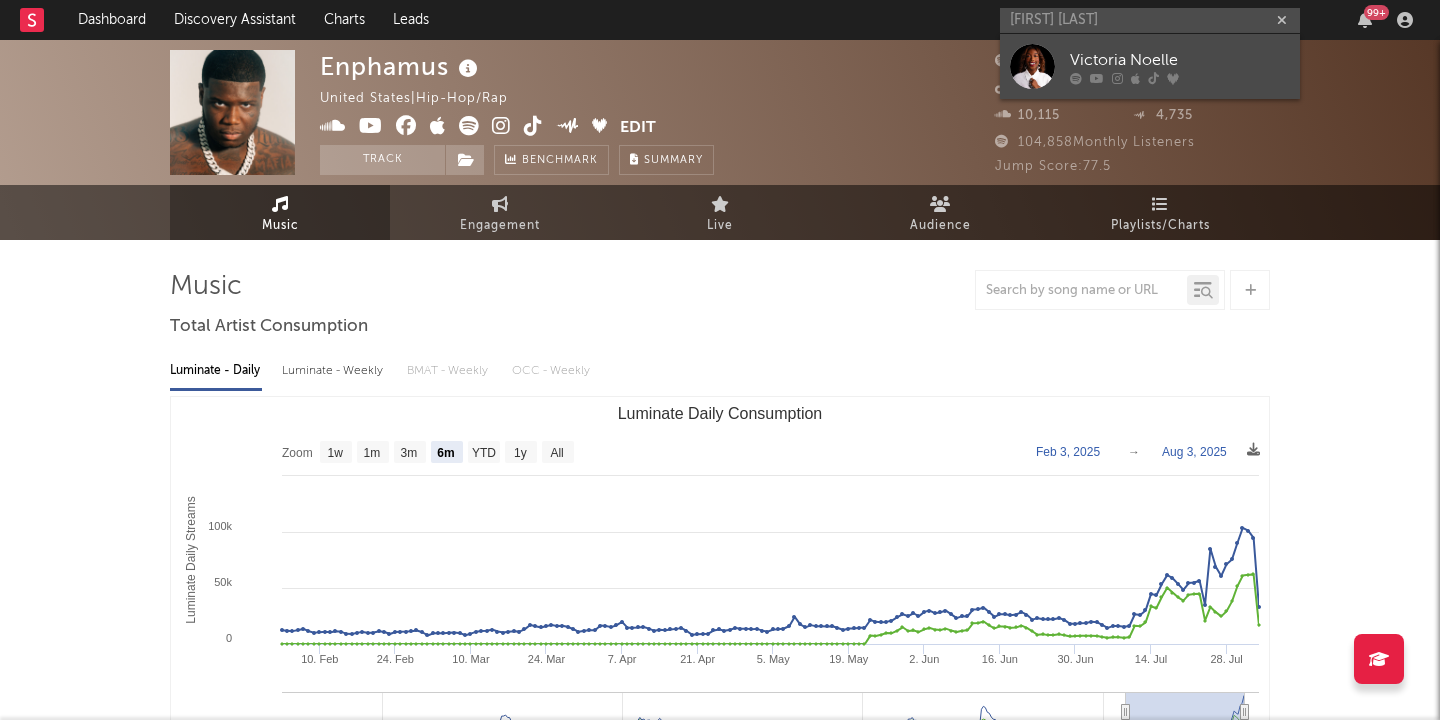 click on "Victoria Noelle" at bounding box center (1180, 60) 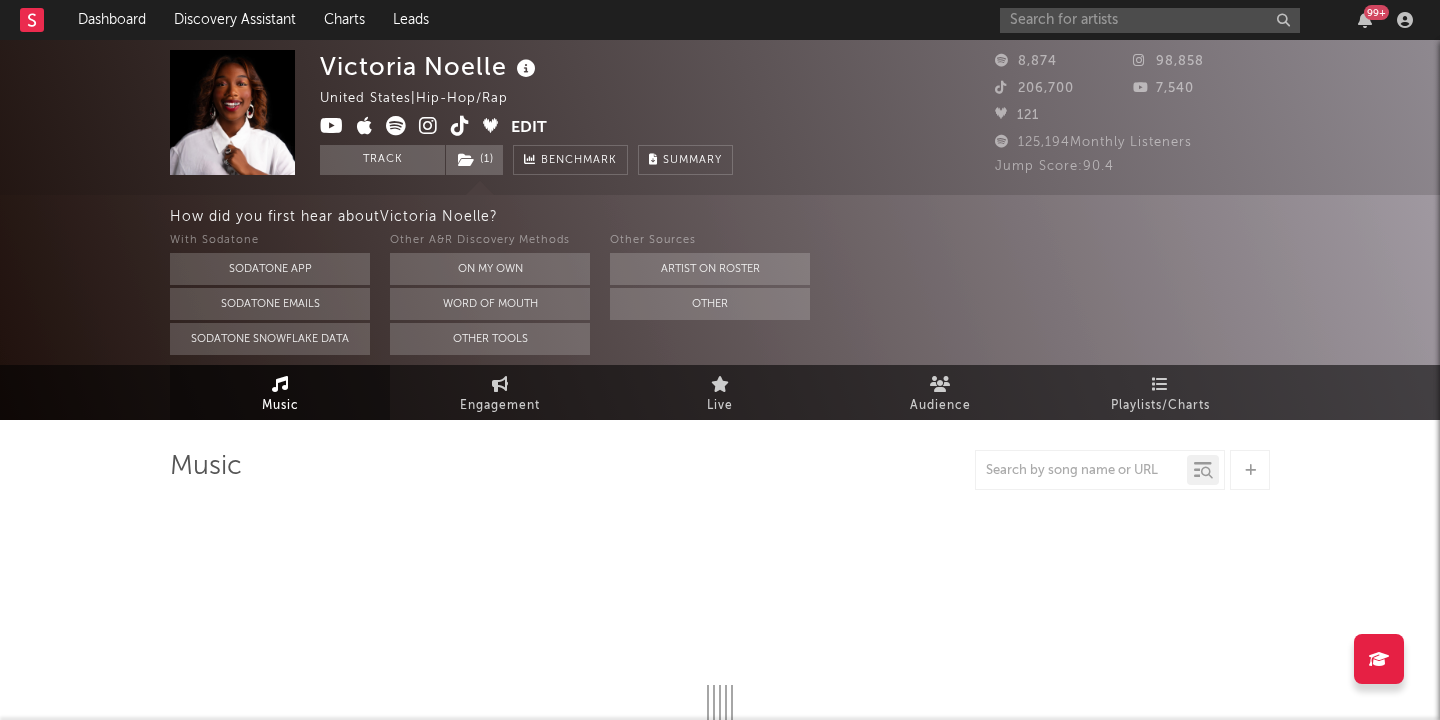 select on "1w" 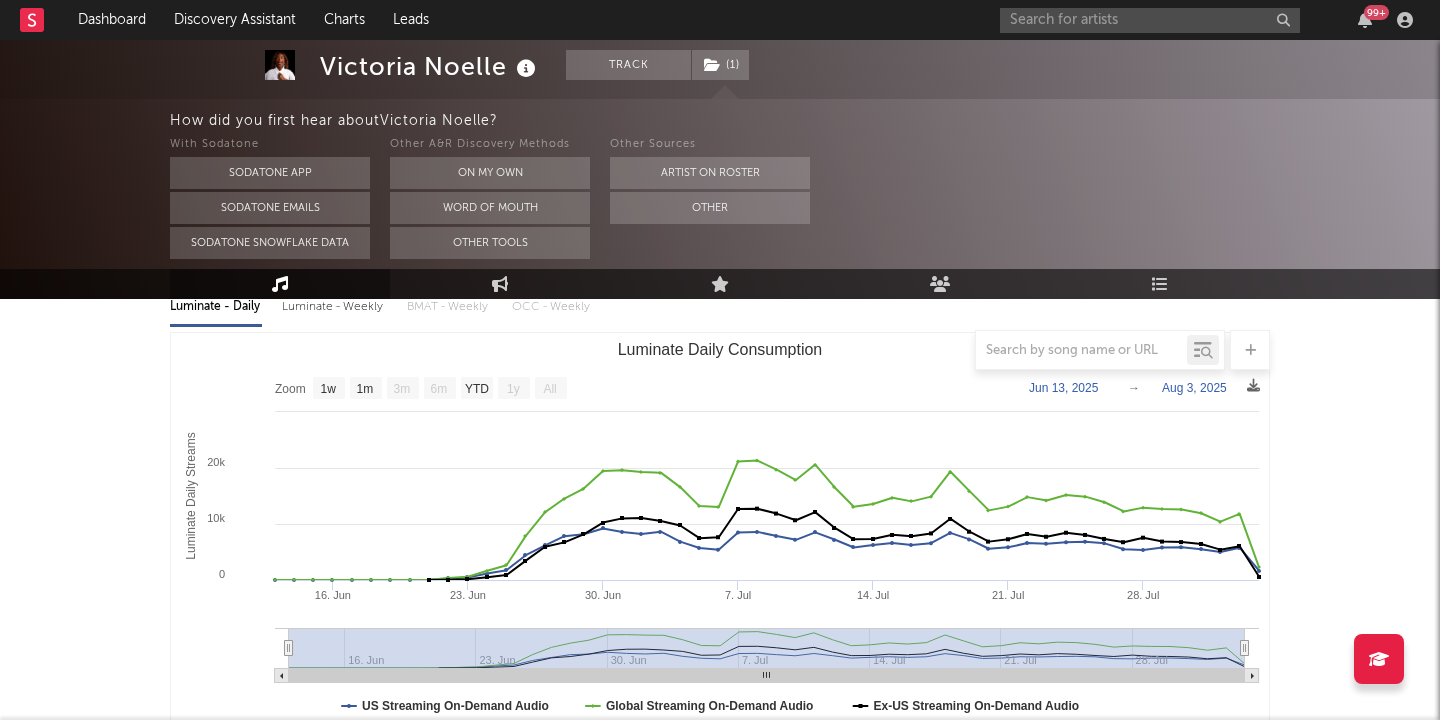 scroll, scrollTop: 0, scrollLeft: 0, axis: both 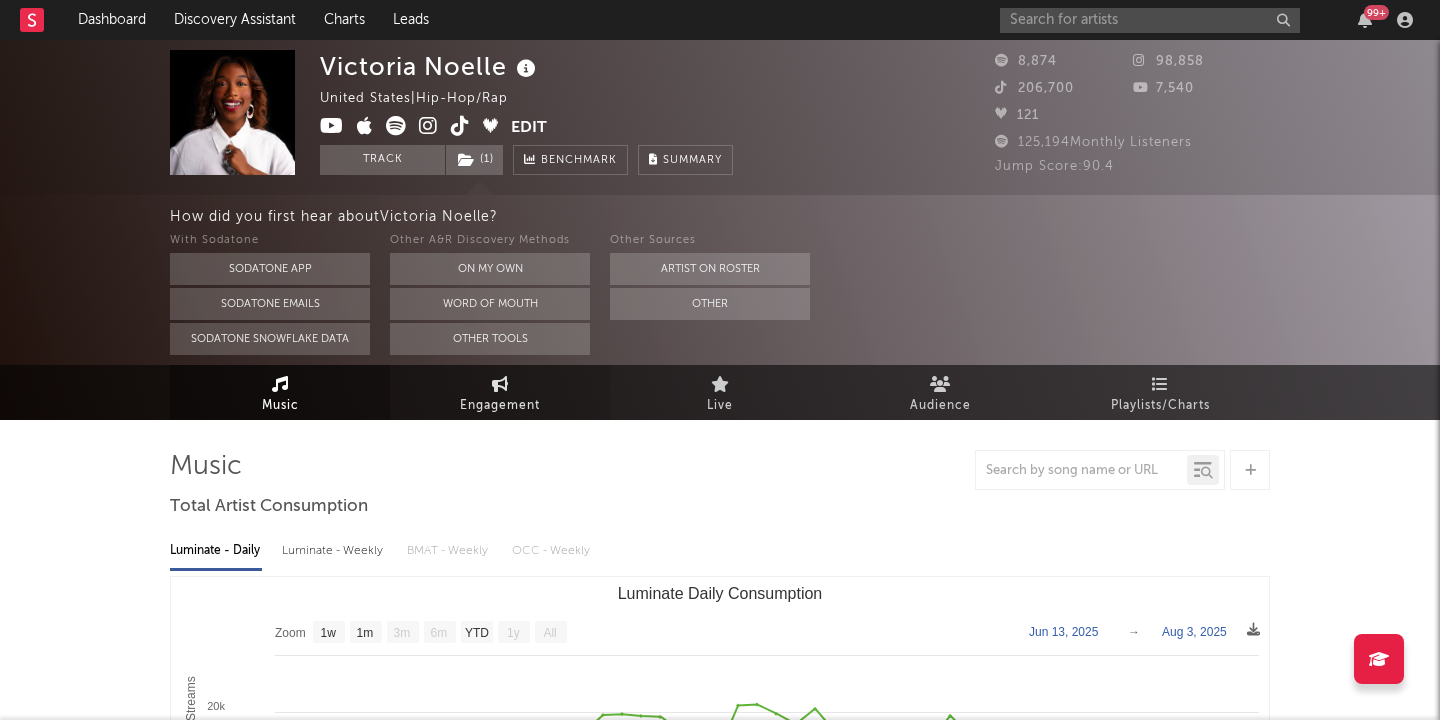 click on "Engagement" at bounding box center (500, 392) 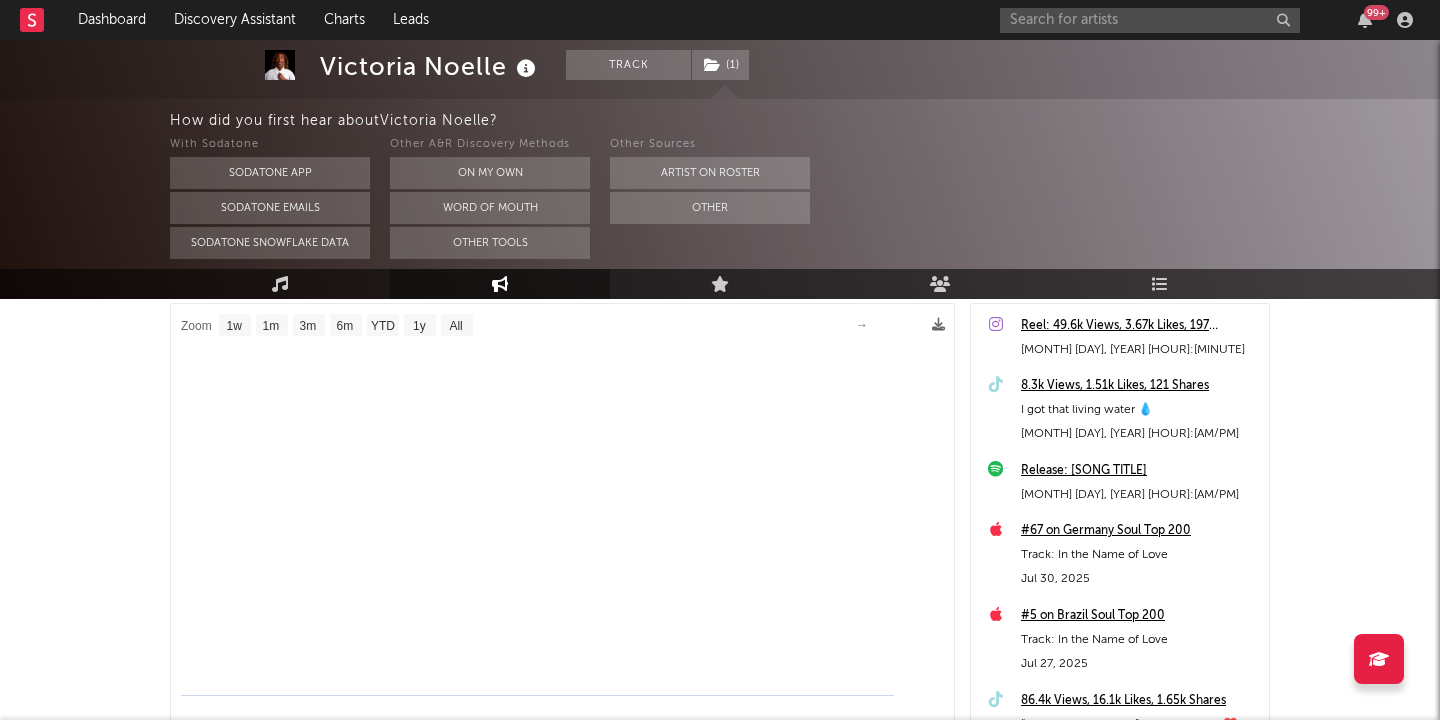 select on "1m" 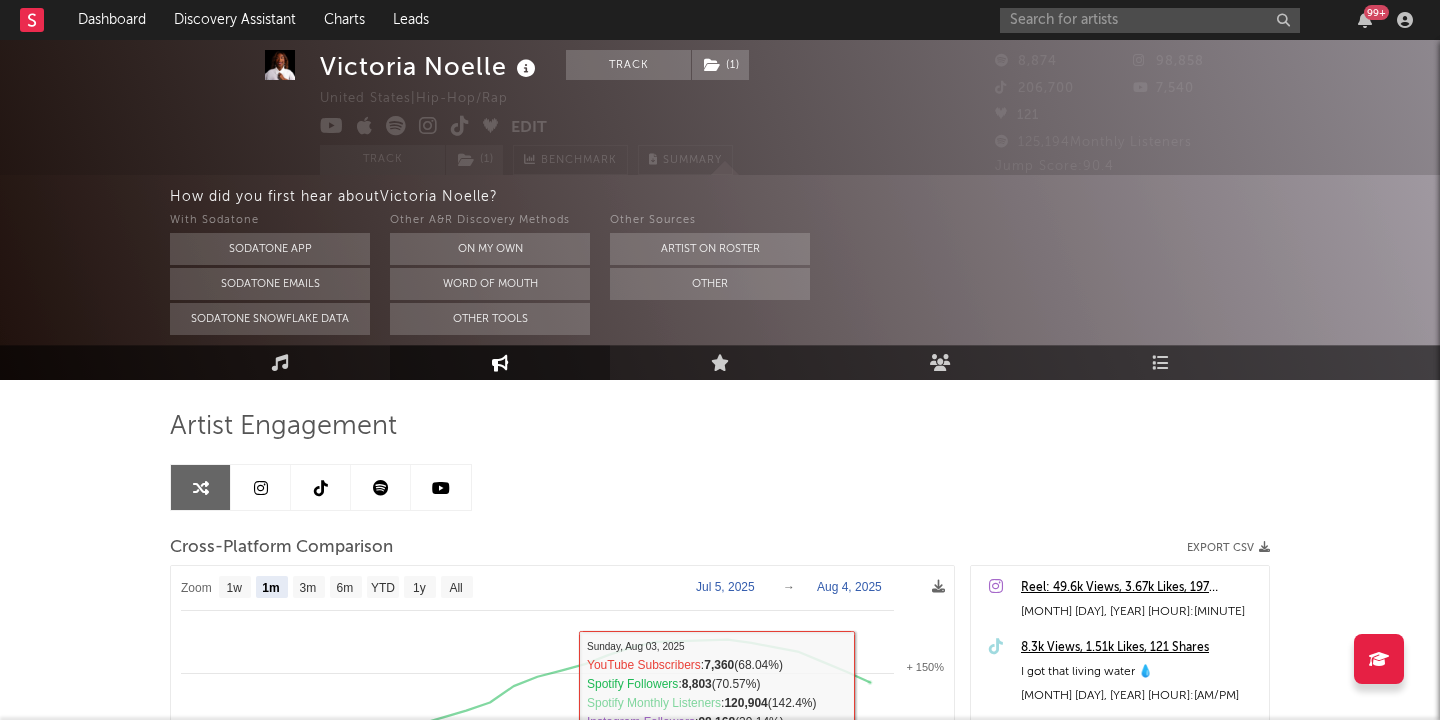 scroll, scrollTop: 39, scrollLeft: 0, axis: vertical 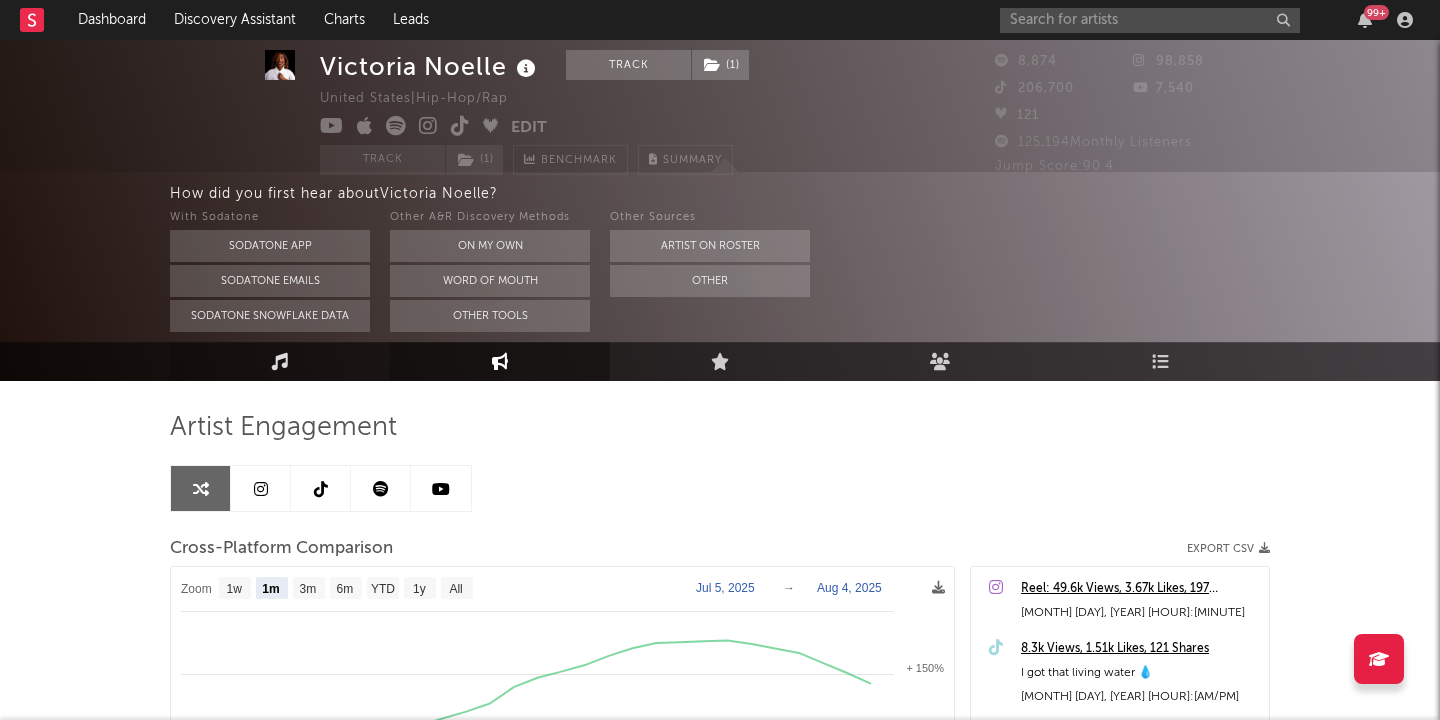 click on "Music" at bounding box center (280, 361) 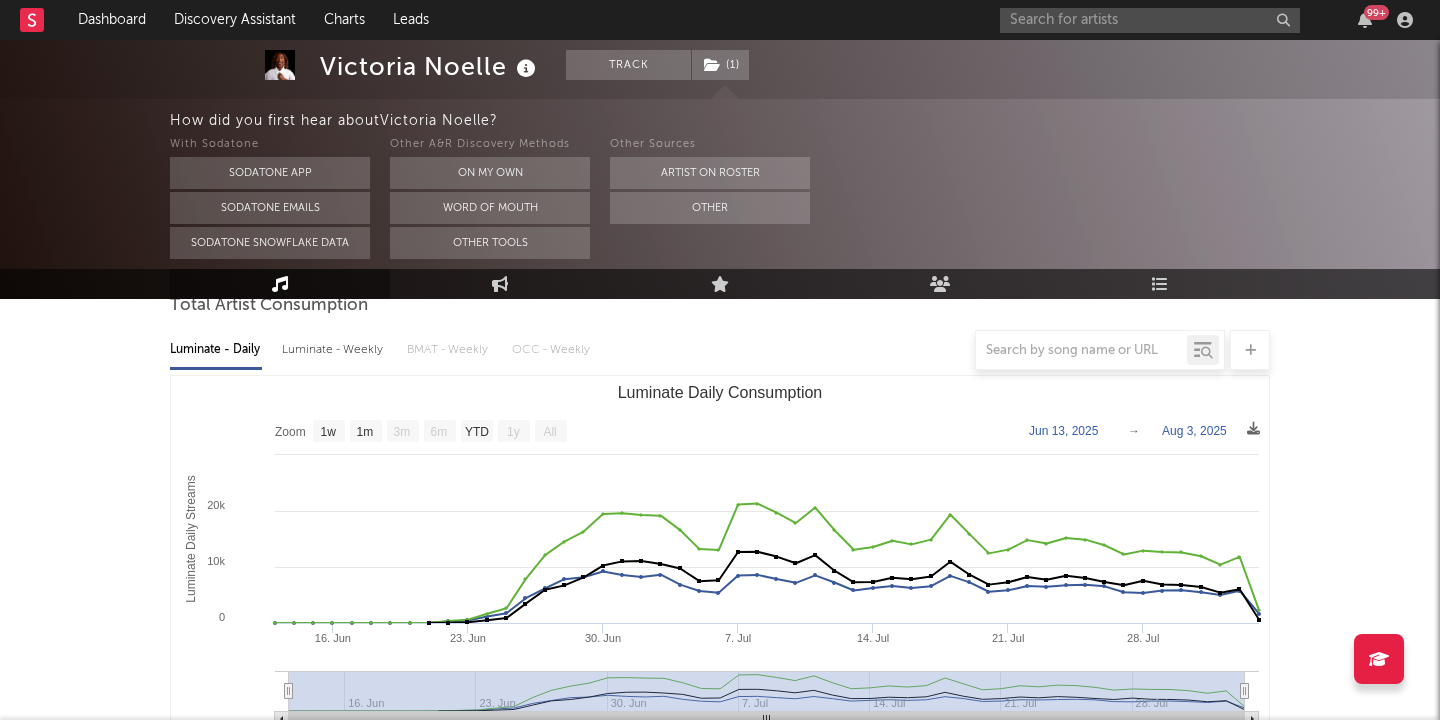 scroll, scrollTop: 206, scrollLeft: 0, axis: vertical 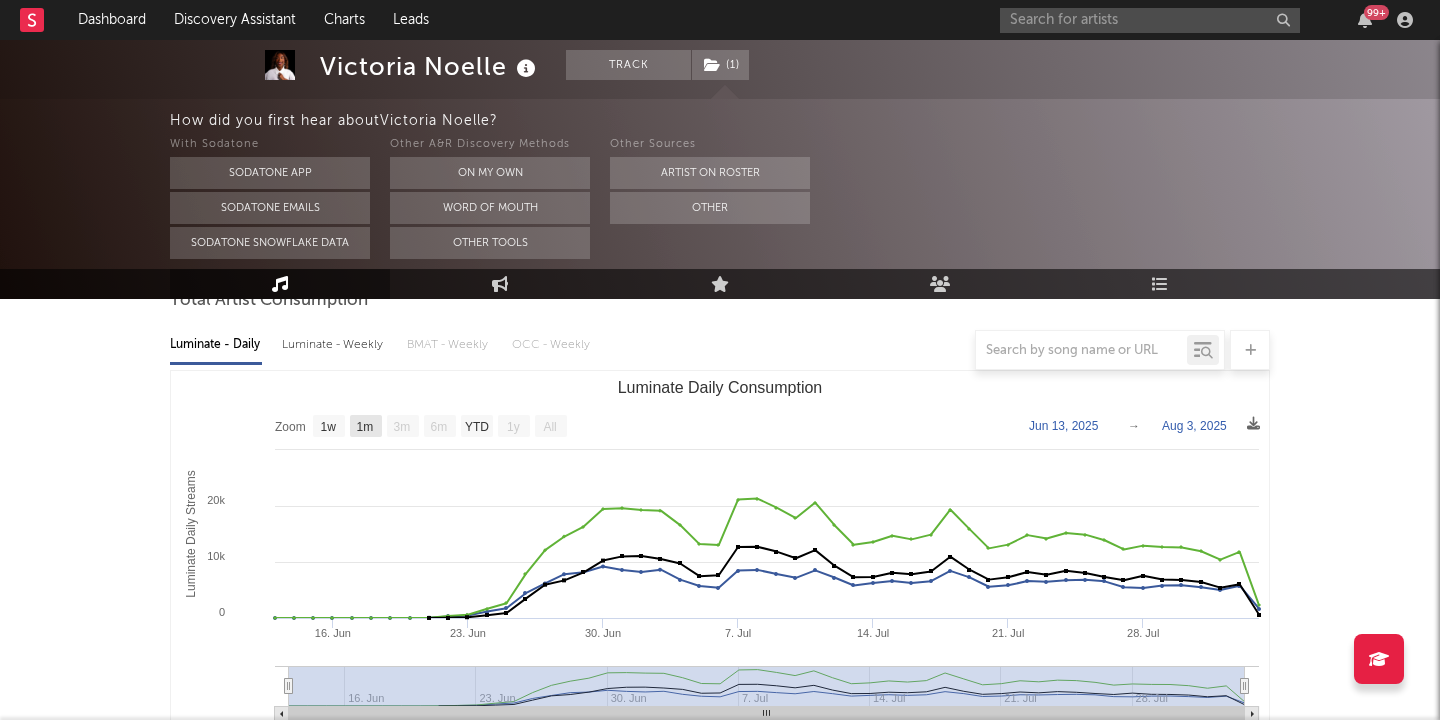 click on "1m" 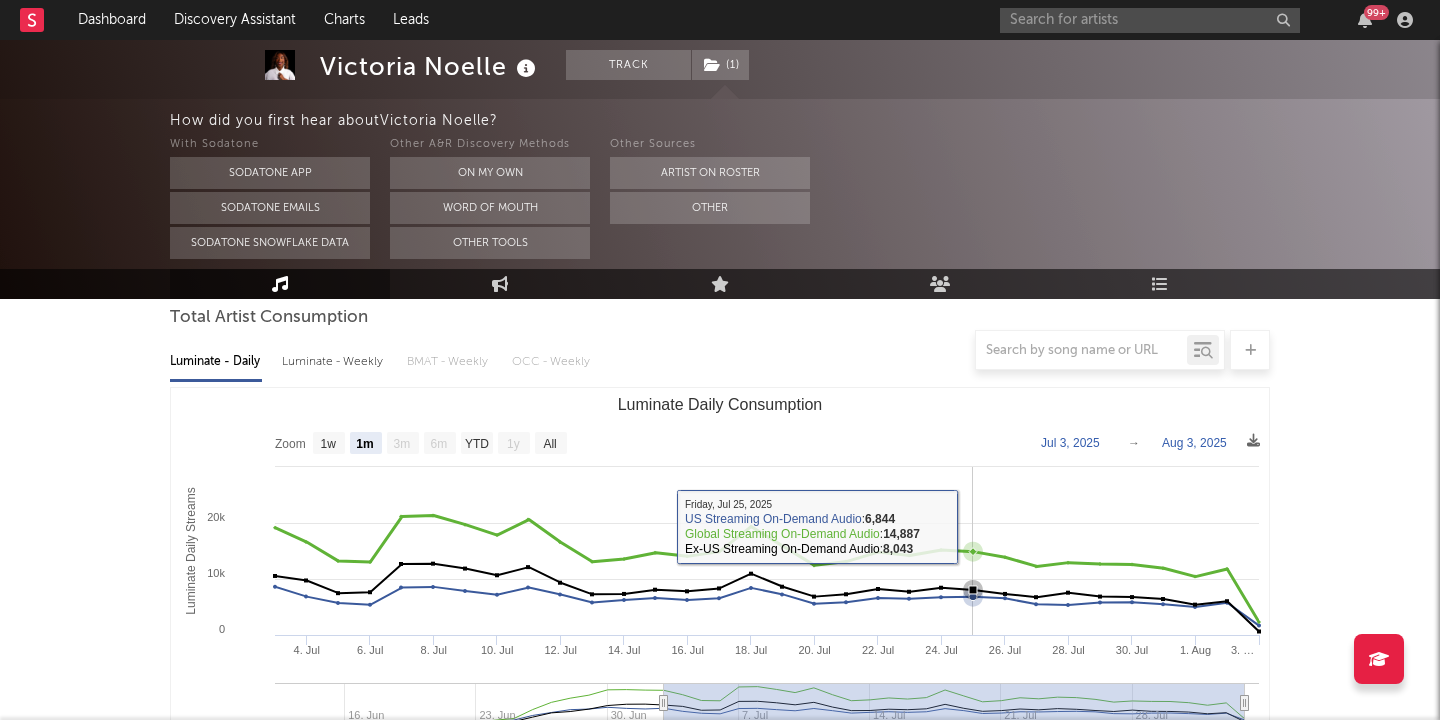 scroll, scrollTop: 190, scrollLeft: 0, axis: vertical 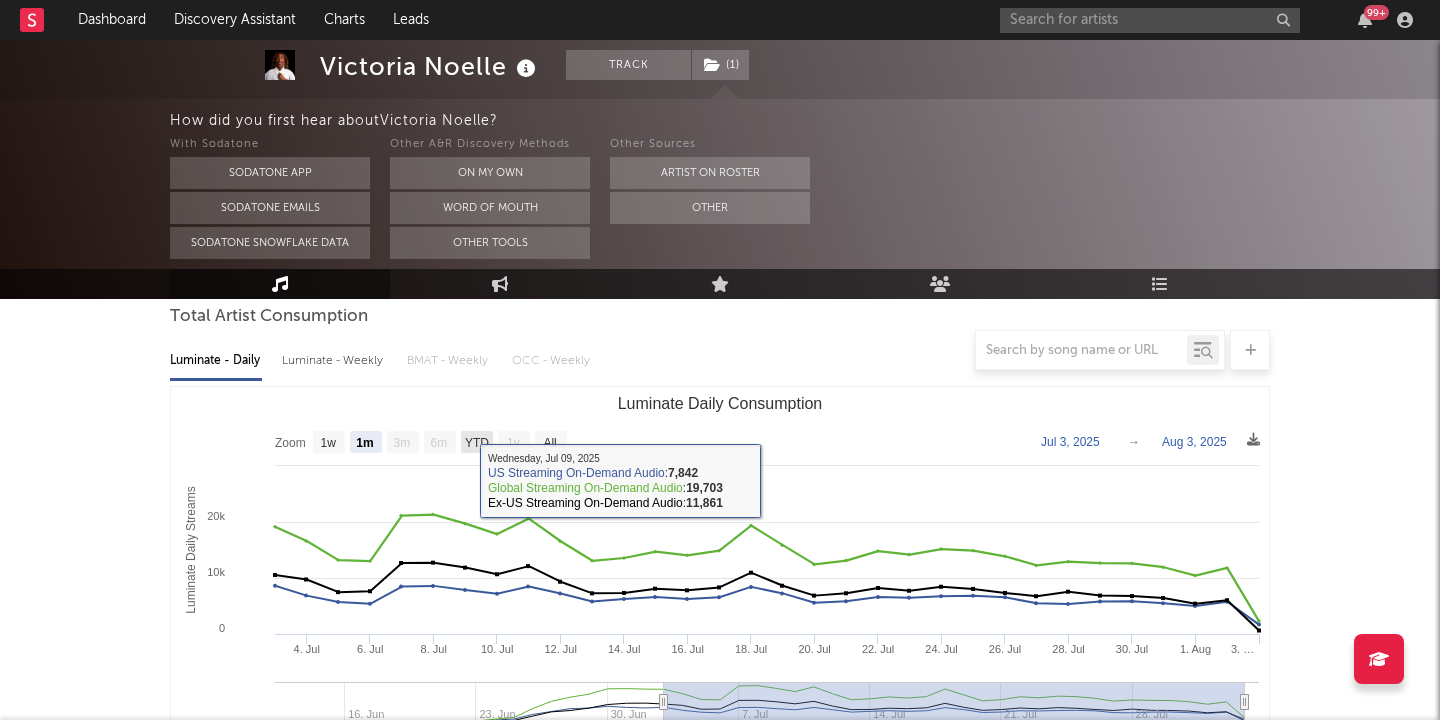 click on "YTD" 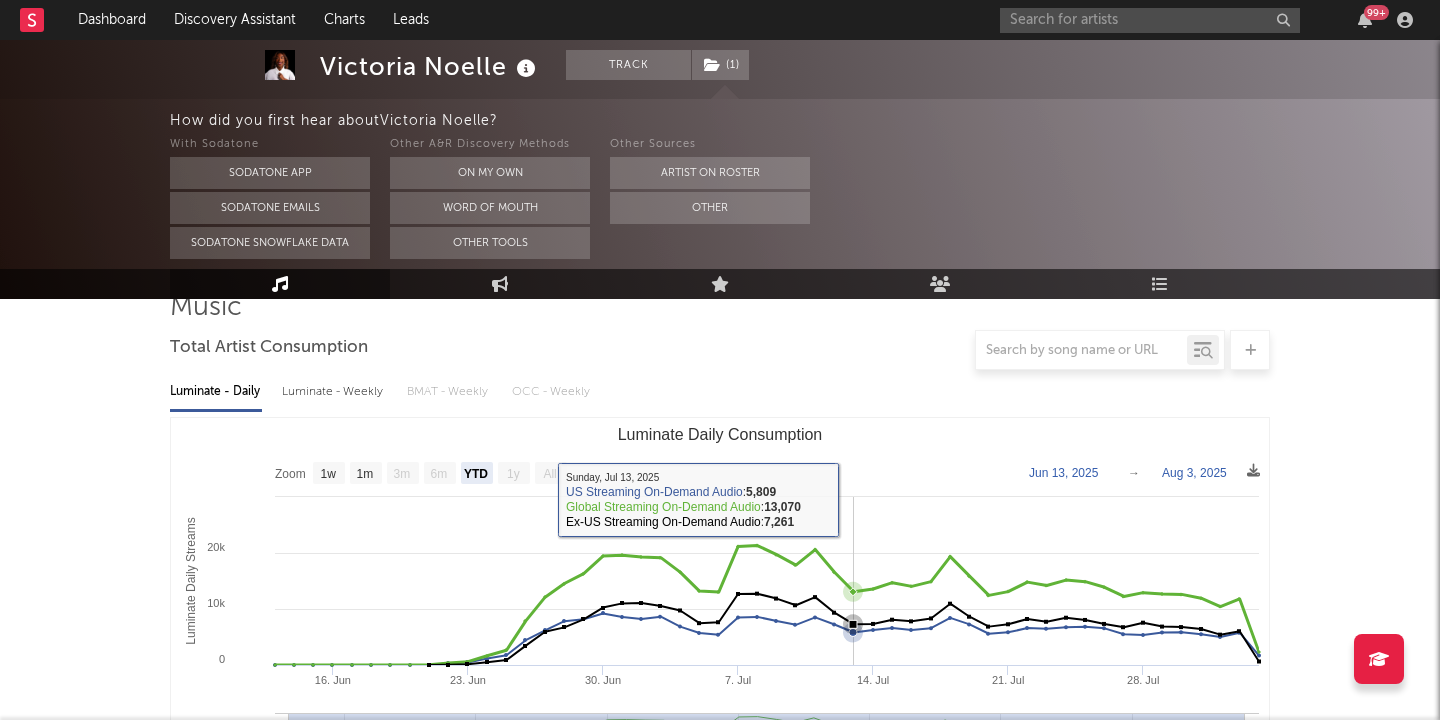 scroll, scrollTop: 167, scrollLeft: 0, axis: vertical 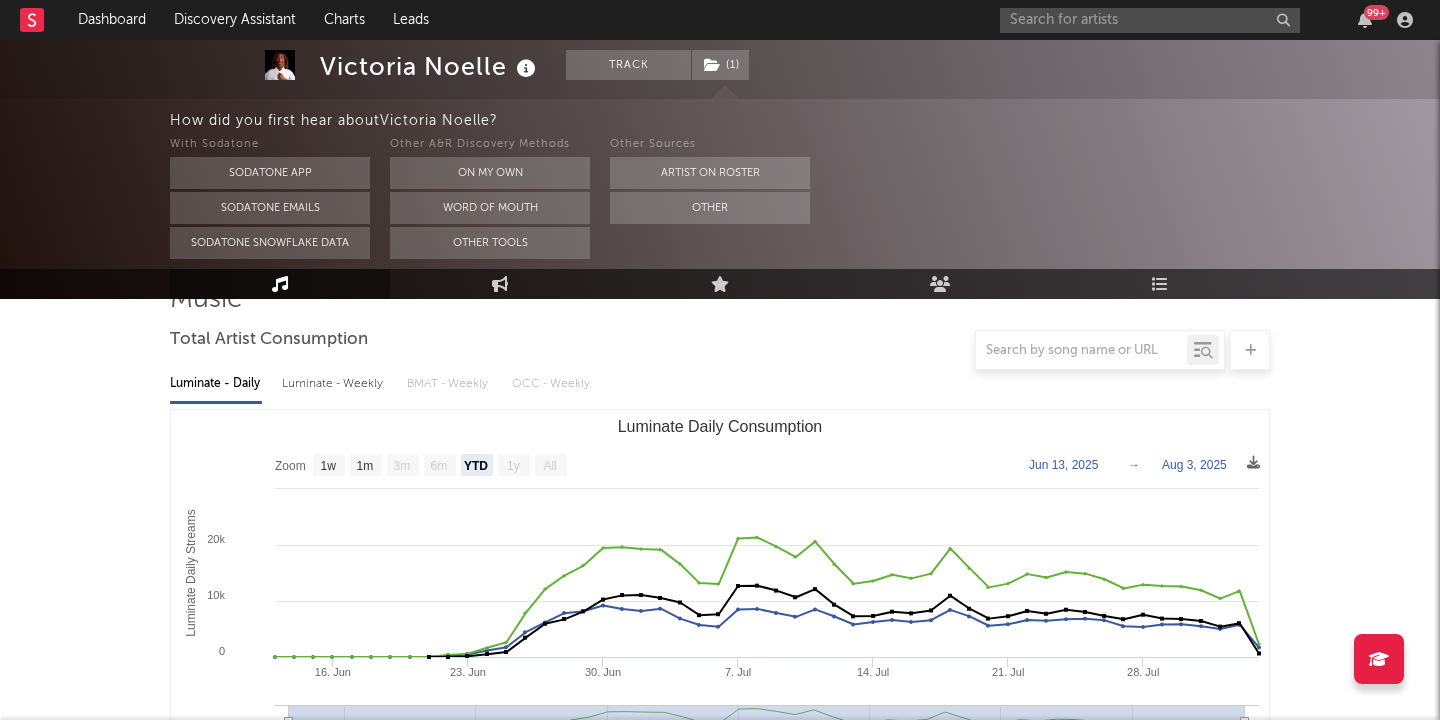 click on "Luminate - Weekly" at bounding box center (334, 384) 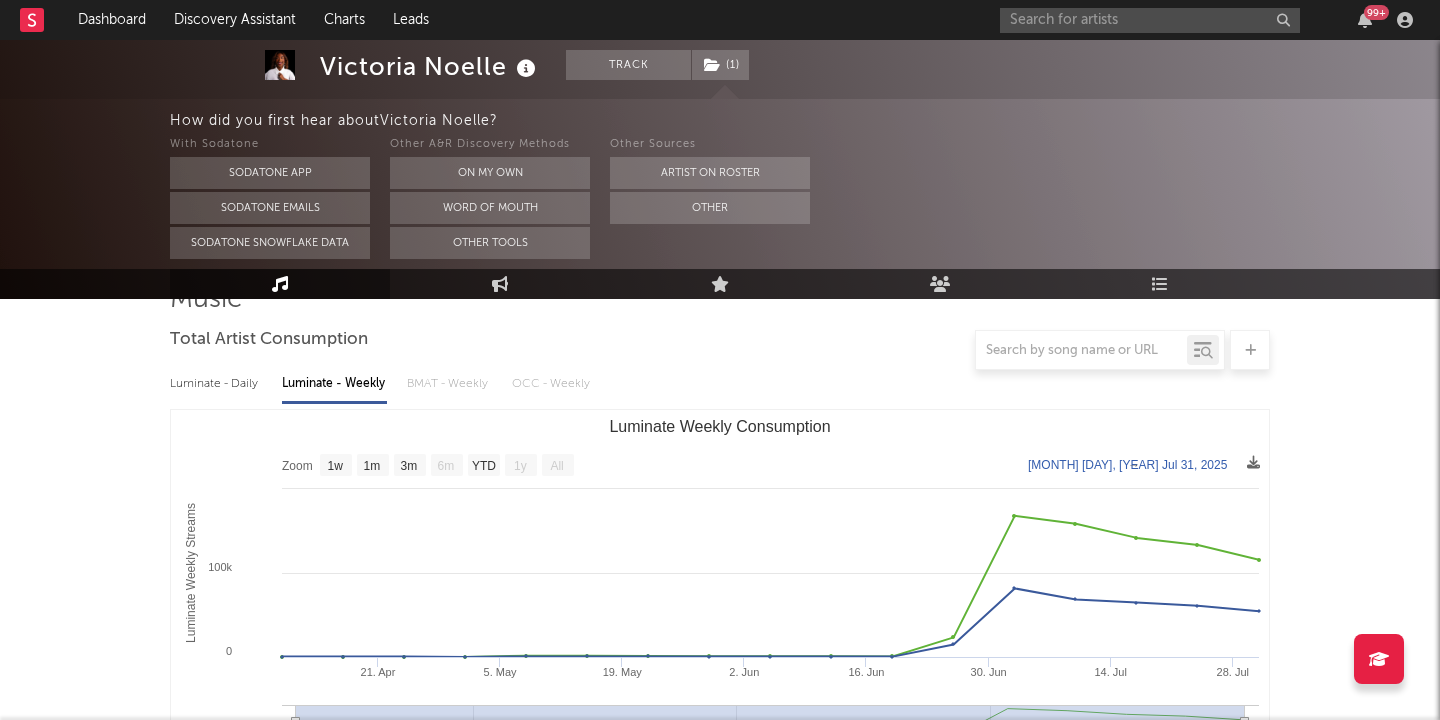 click on "Luminate - Daily" at bounding box center (216, 384) 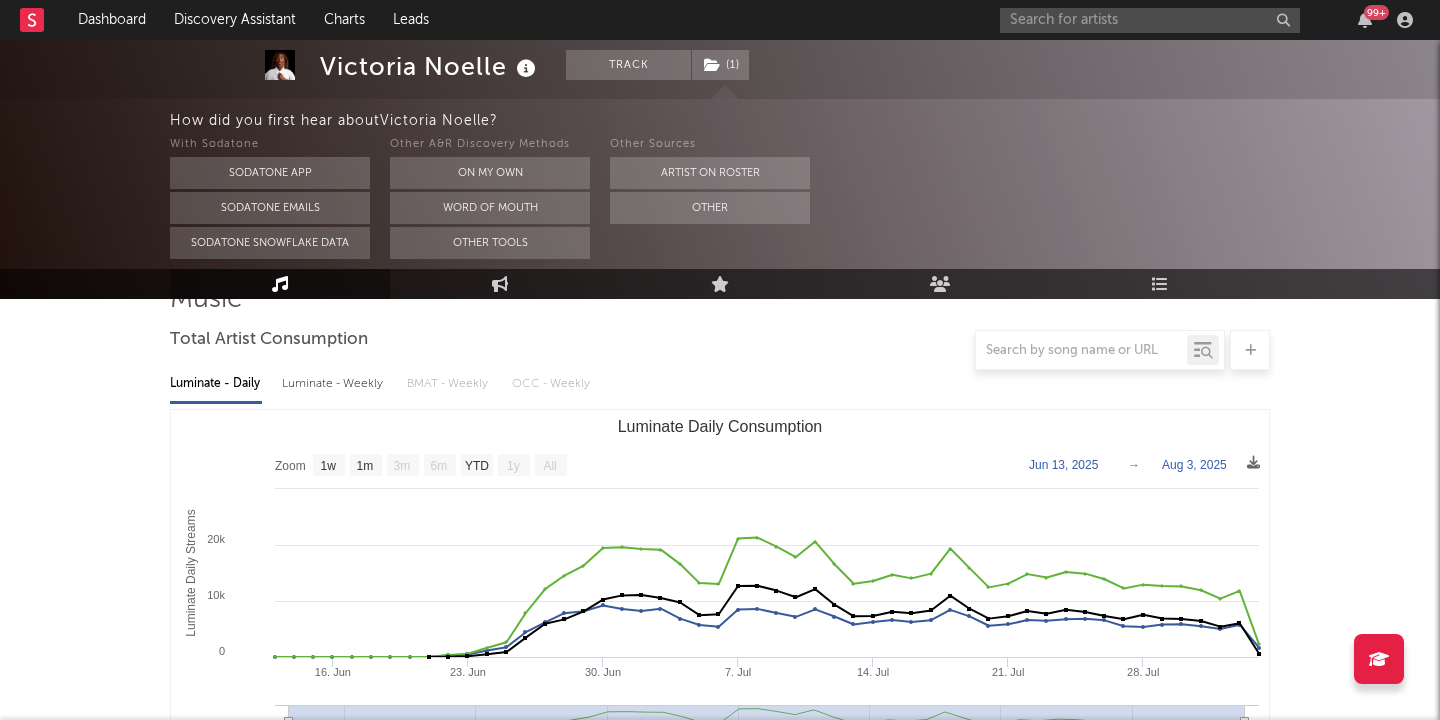click on "Luminate - Weekly" at bounding box center (334, 384) 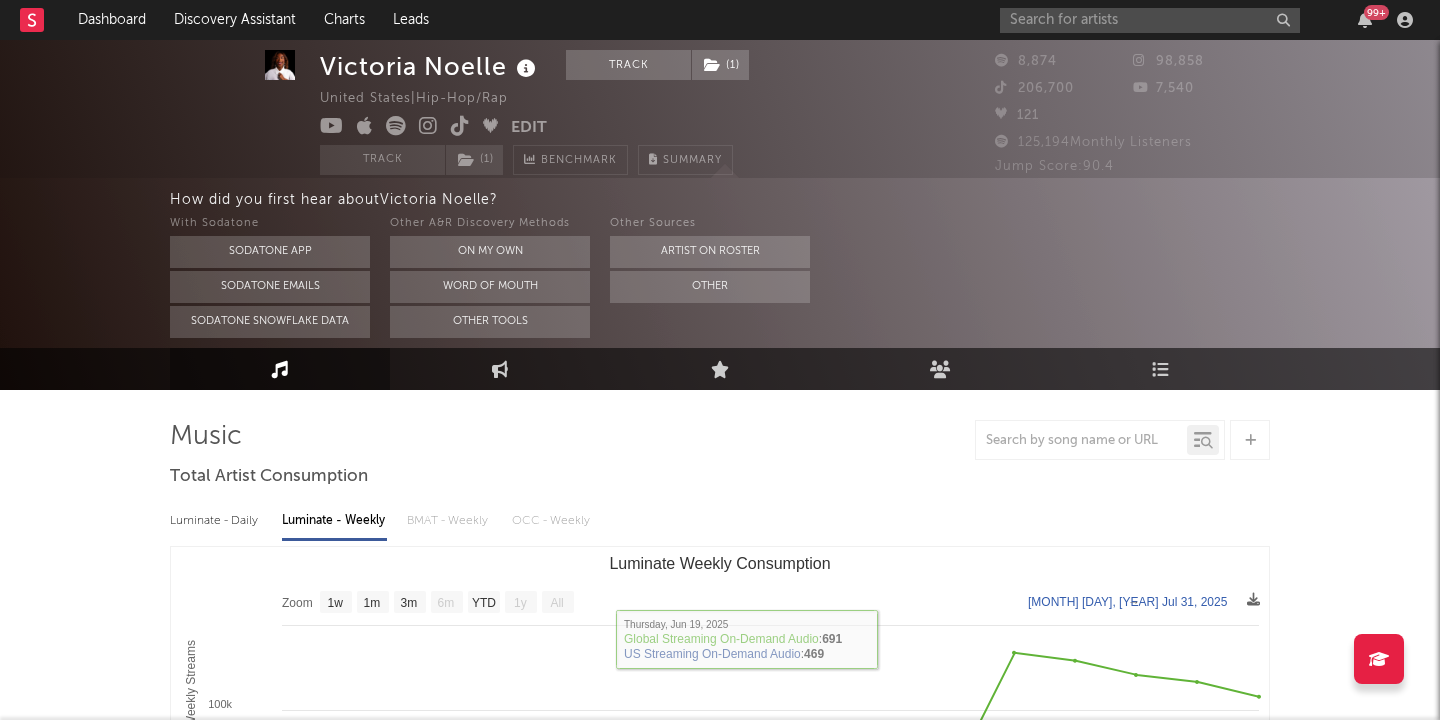 scroll, scrollTop: 0, scrollLeft: 0, axis: both 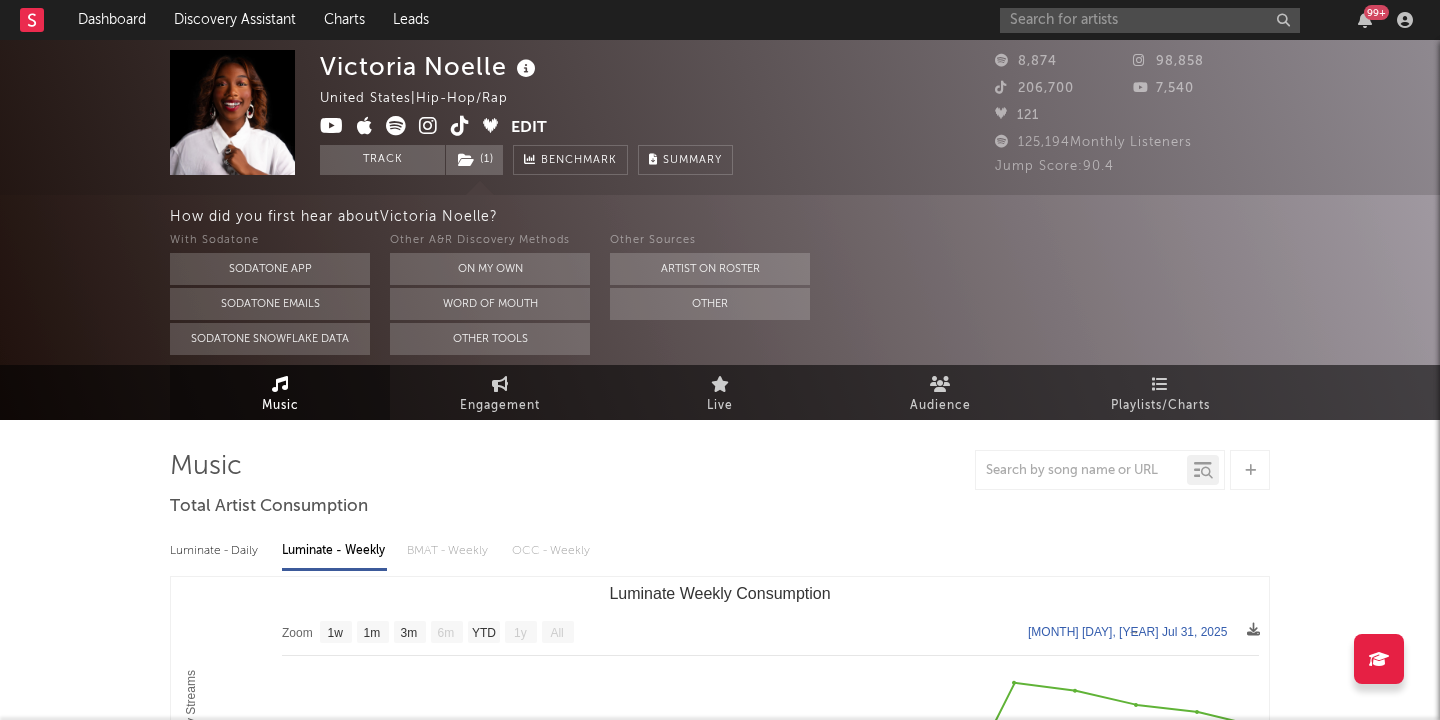 click on "Music Total Artist Consumption Luminate - Daily Luminate - Weekly BMAT - Weekly OCC - Weekly Zoom 1w 1m 3m 6m YTD 1y All 2025-04-10 2025-07-31 Created with Highcharts 10.3.3 Luminate Weekly Streams Luminate Weekly Consumption 21. Apr 5. May 19. May 2. Jun 16. Jun 30. Jun 14. Jul 28. Jul May '25 Jun '25 Jul '25 0 100k 200k Zoom 1w 1m 3m 6m YTD 1y All Apr 10, 2025 → Jul 31, 2025 Global Streaming On-Demand Audio US Streaming On-Demand Audio Thursday, Jun 19, 2025 ​ Global Streaming On-Demand Audio :  691 ​ US Streaming On-Demand Audio :  469 ​ Recent DSP Releases Export CSV  Released Copyright 7 Day Spotify Plays Last Day Spotify Plays ATD Spotify Plays Spotify Popularity Released Global ATD Audio Streams Global Rolling 7D Audio Streams Estimated % Playlist Streams Last Day Spotify Popularity Streams / 7d Growth Originals   ( 10 ) Features   ( 1 ) Name Copyright Label Album Names Composer Names 7 Day Spotify Plays Last Day Spotify Plays ATD Spotify Plays Spotify Popularity Total US Streams Total US SES" at bounding box center [720, 1800] 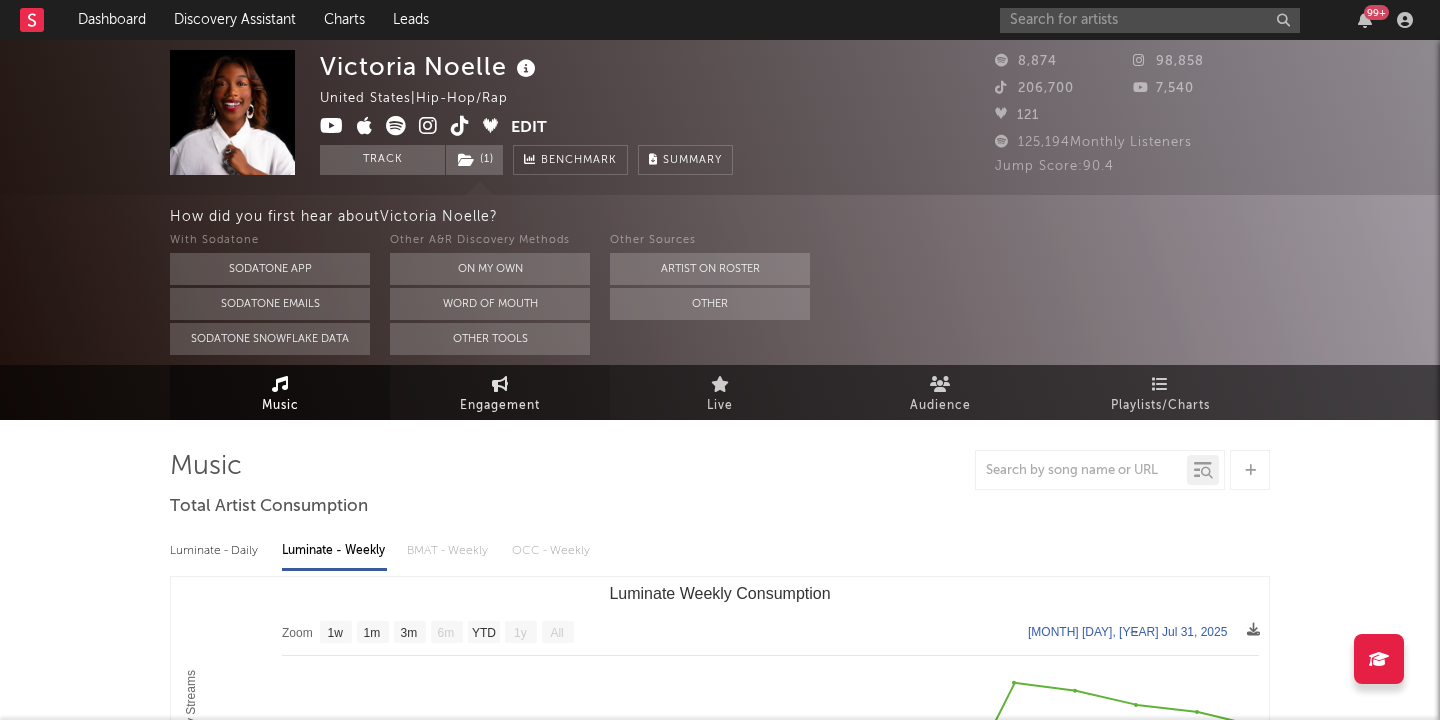 click on "Engagement" at bounding box center [500, 406] 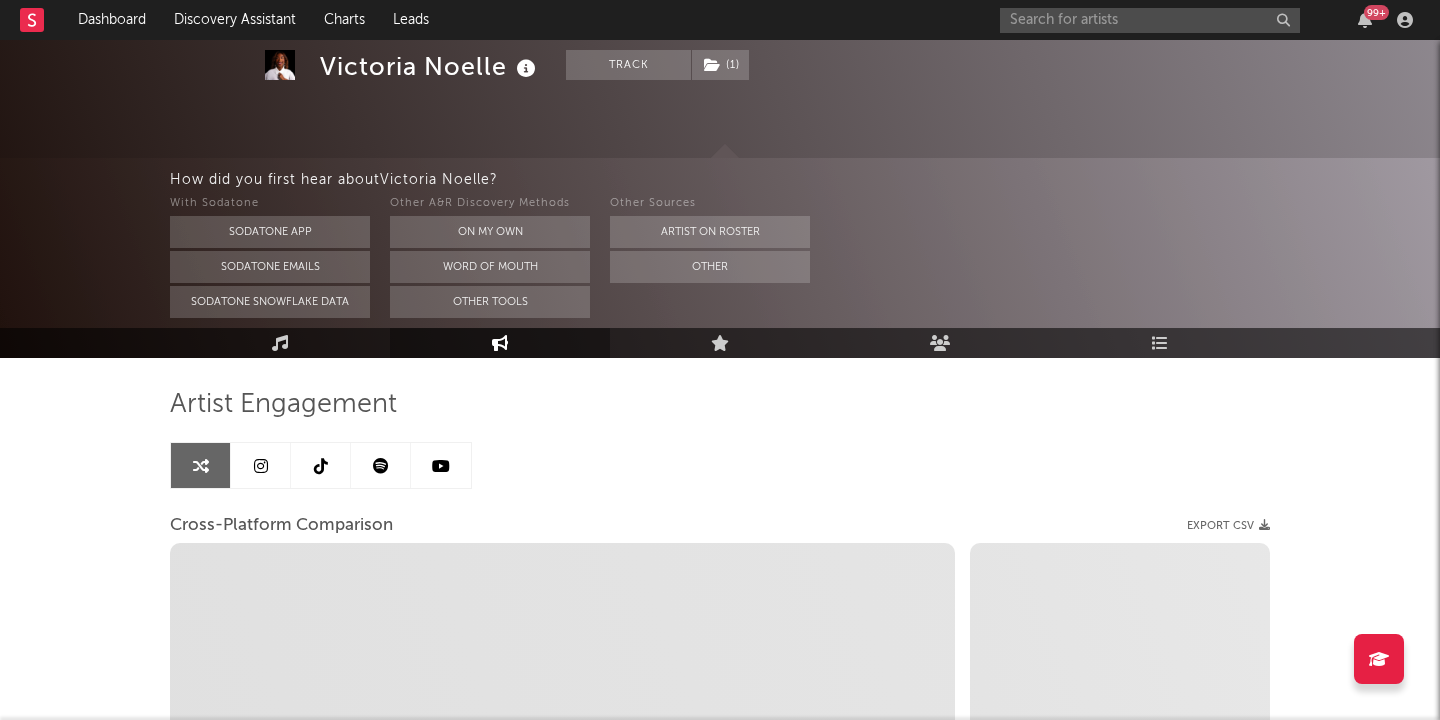 select on "1m" 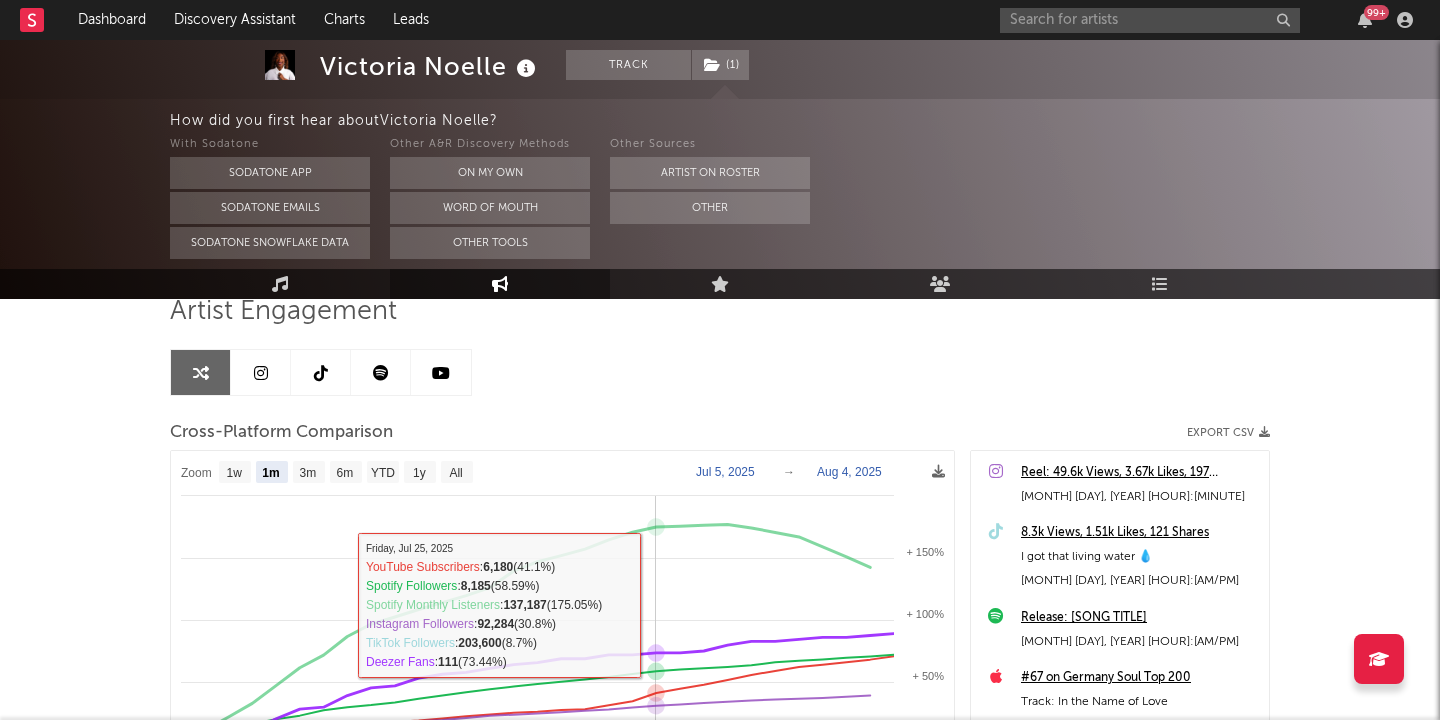 scroll, scrollTop: 145, scrollLeft: 0, axis: vertical 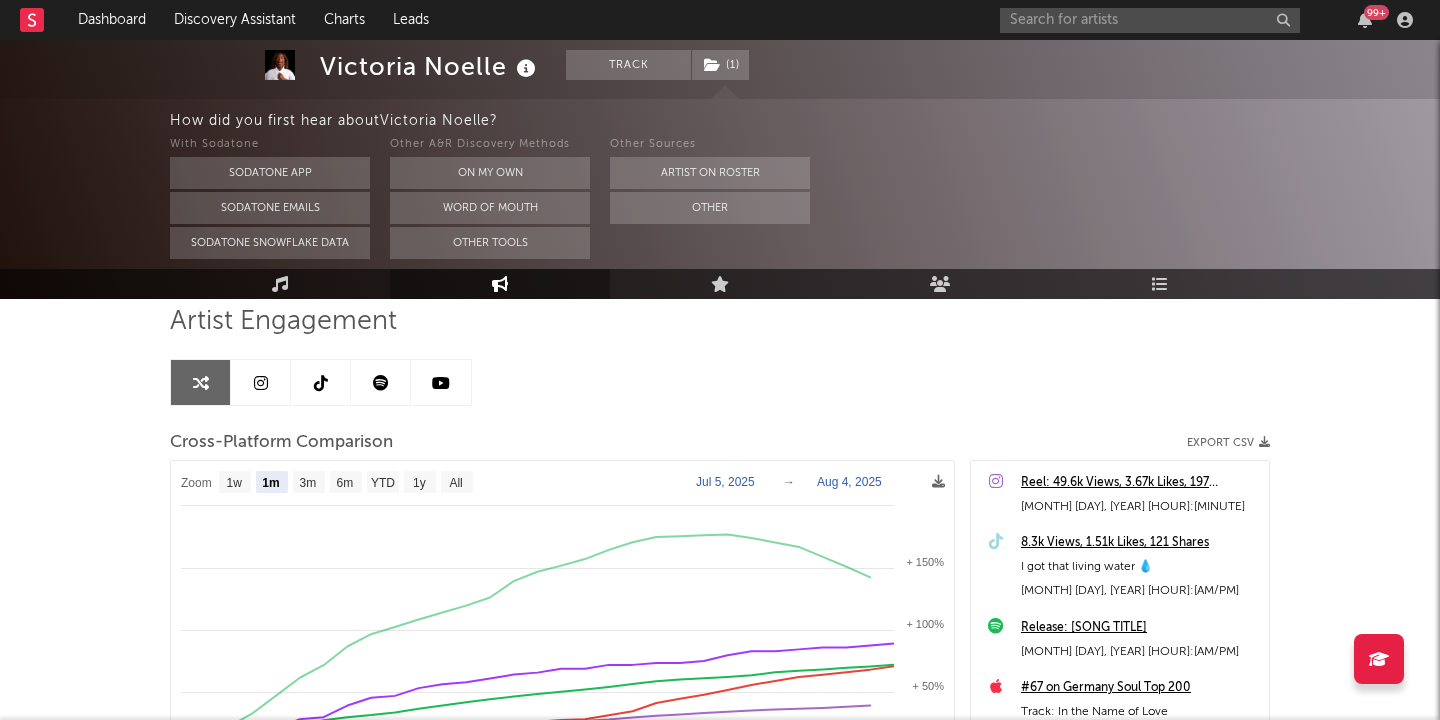 click at bounding box center [381, 383] 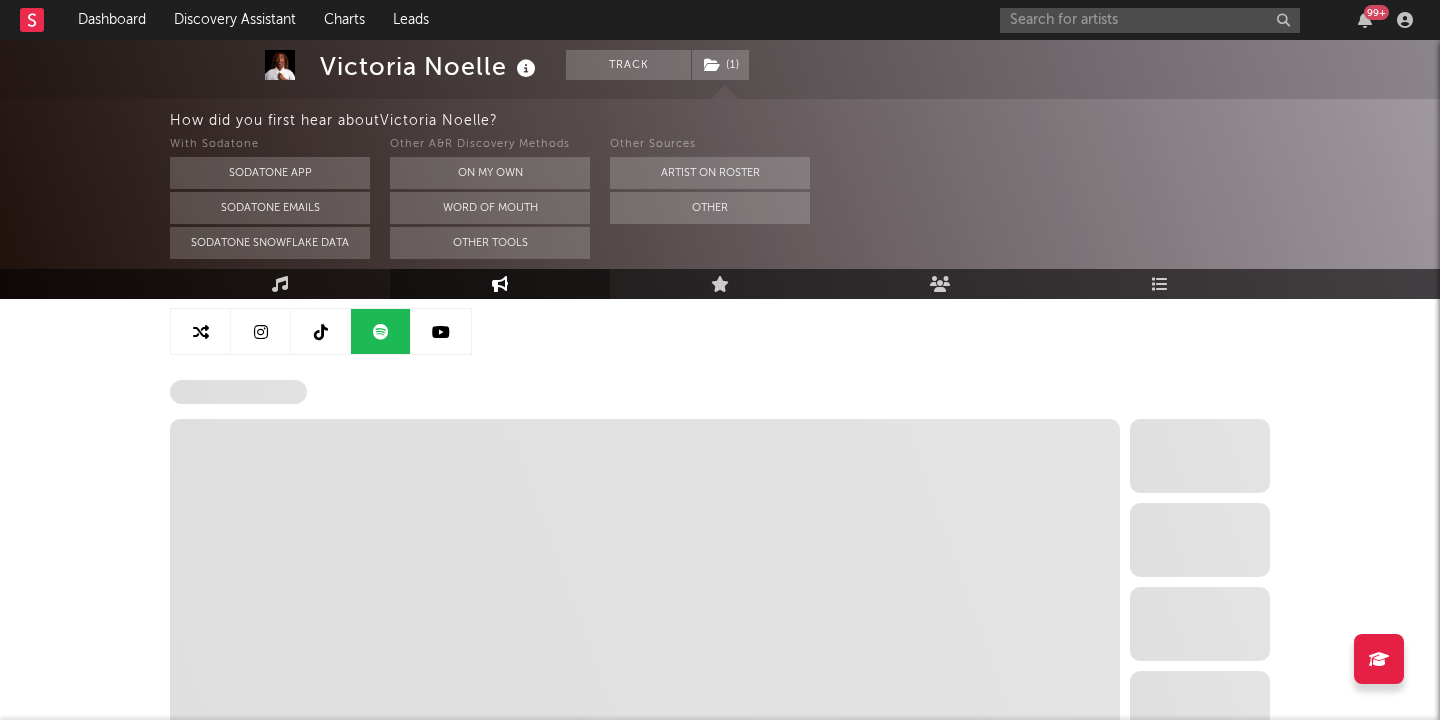 select on "6m" 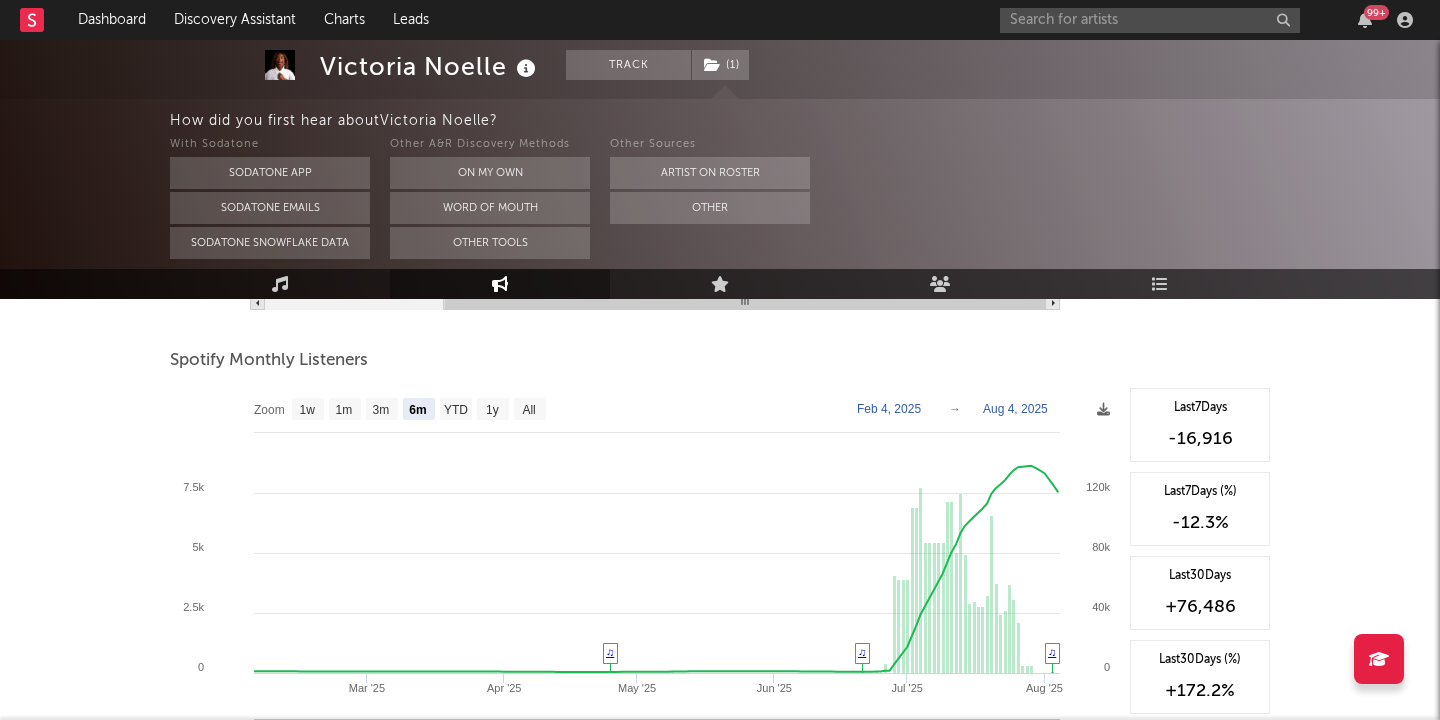 scroll, scrollTop: 719, scrollLeft: 0, axis: vertical 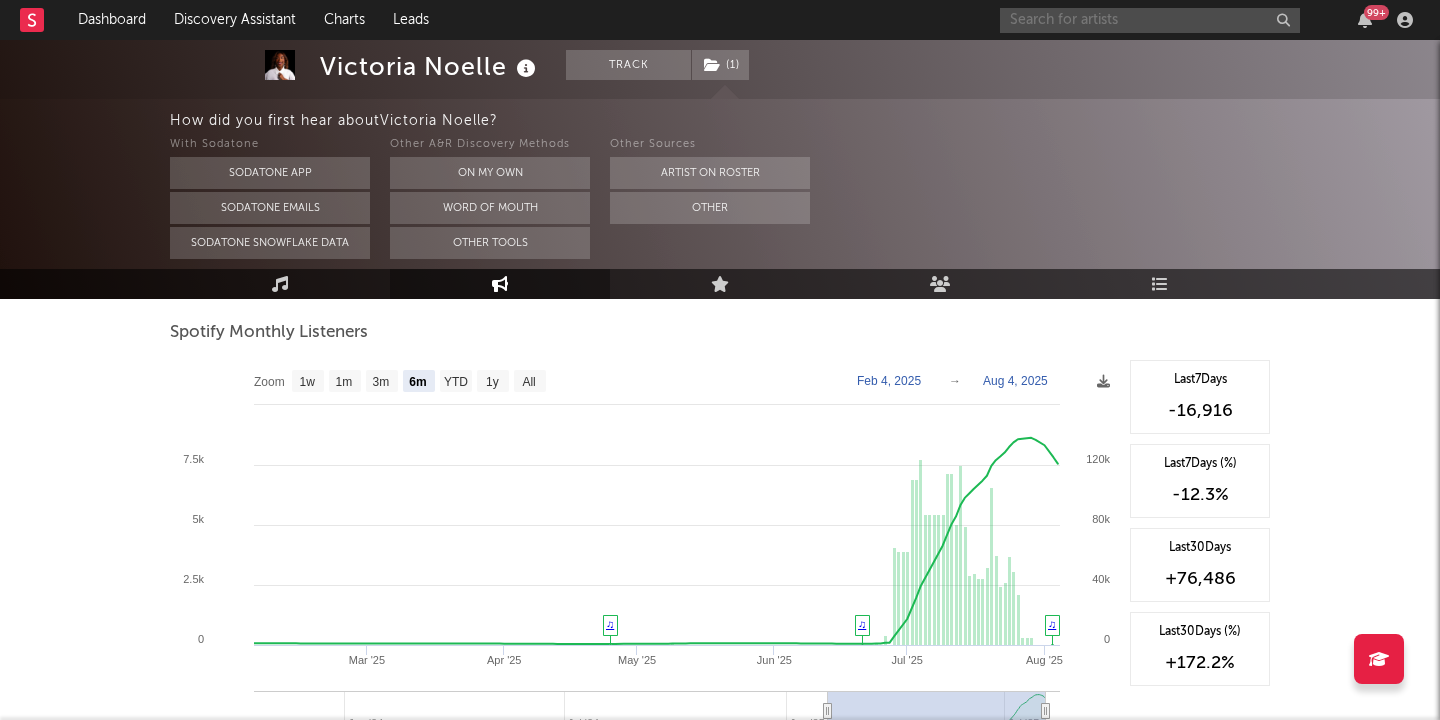 click at bounding box center (1150, 20) 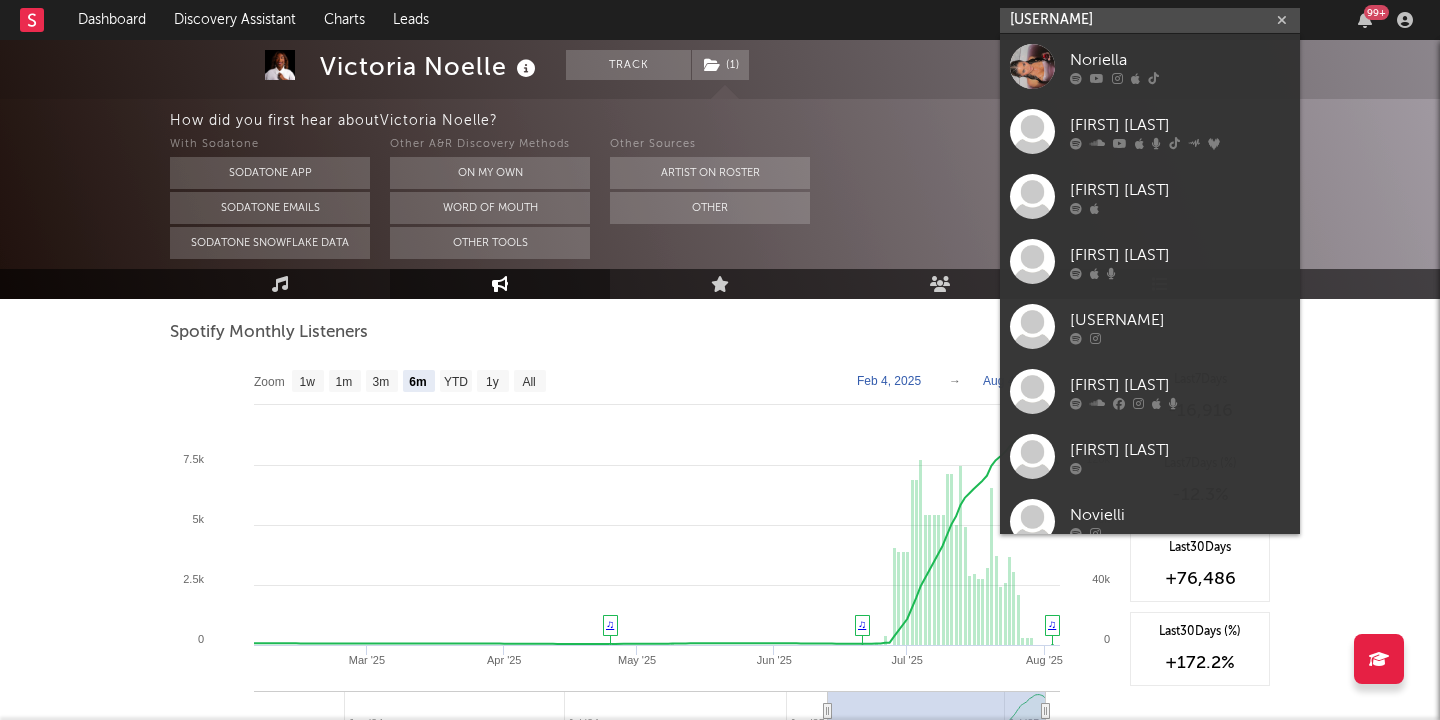 type on "[USERNAME]" 